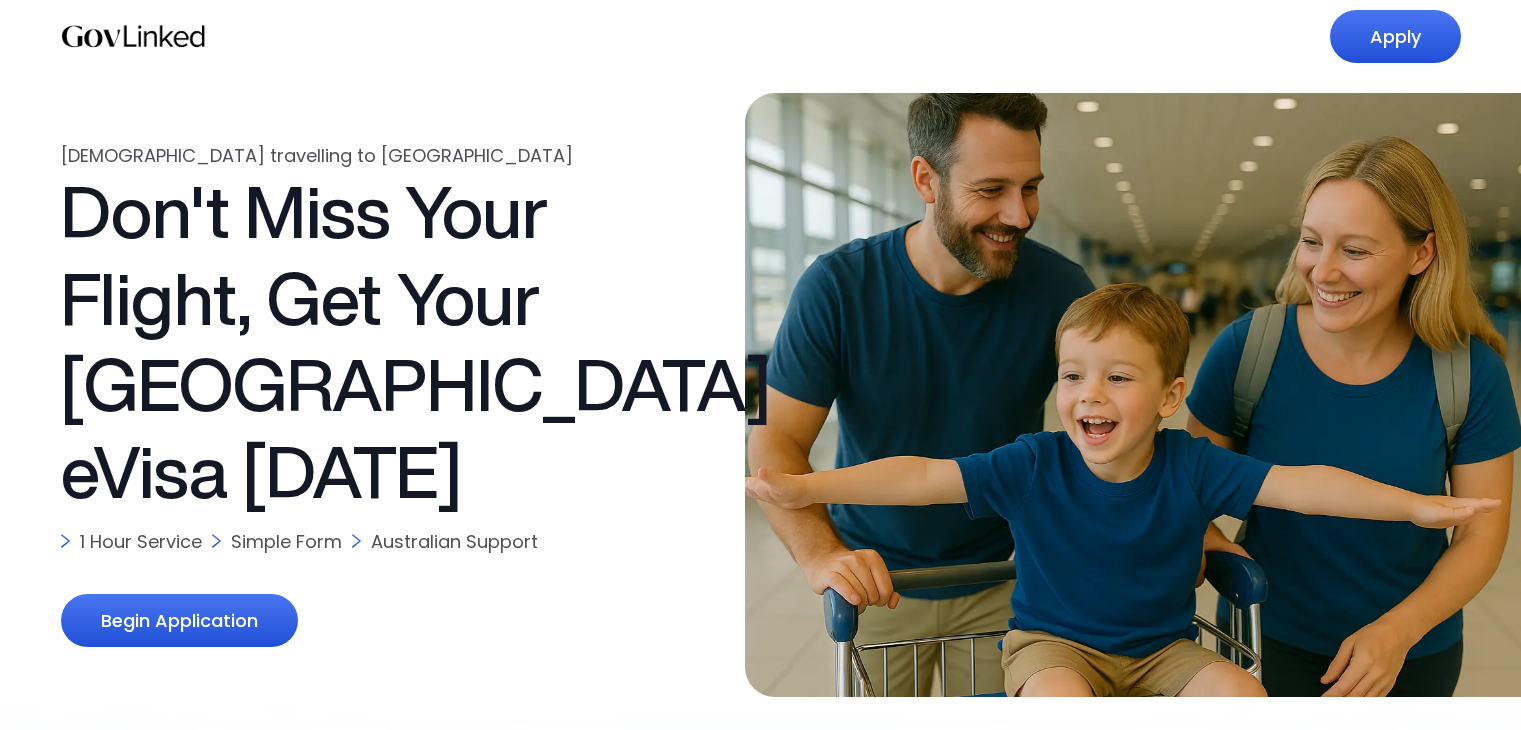 scroll, scrollTop: 0, scrollLeft: 0, axis: both 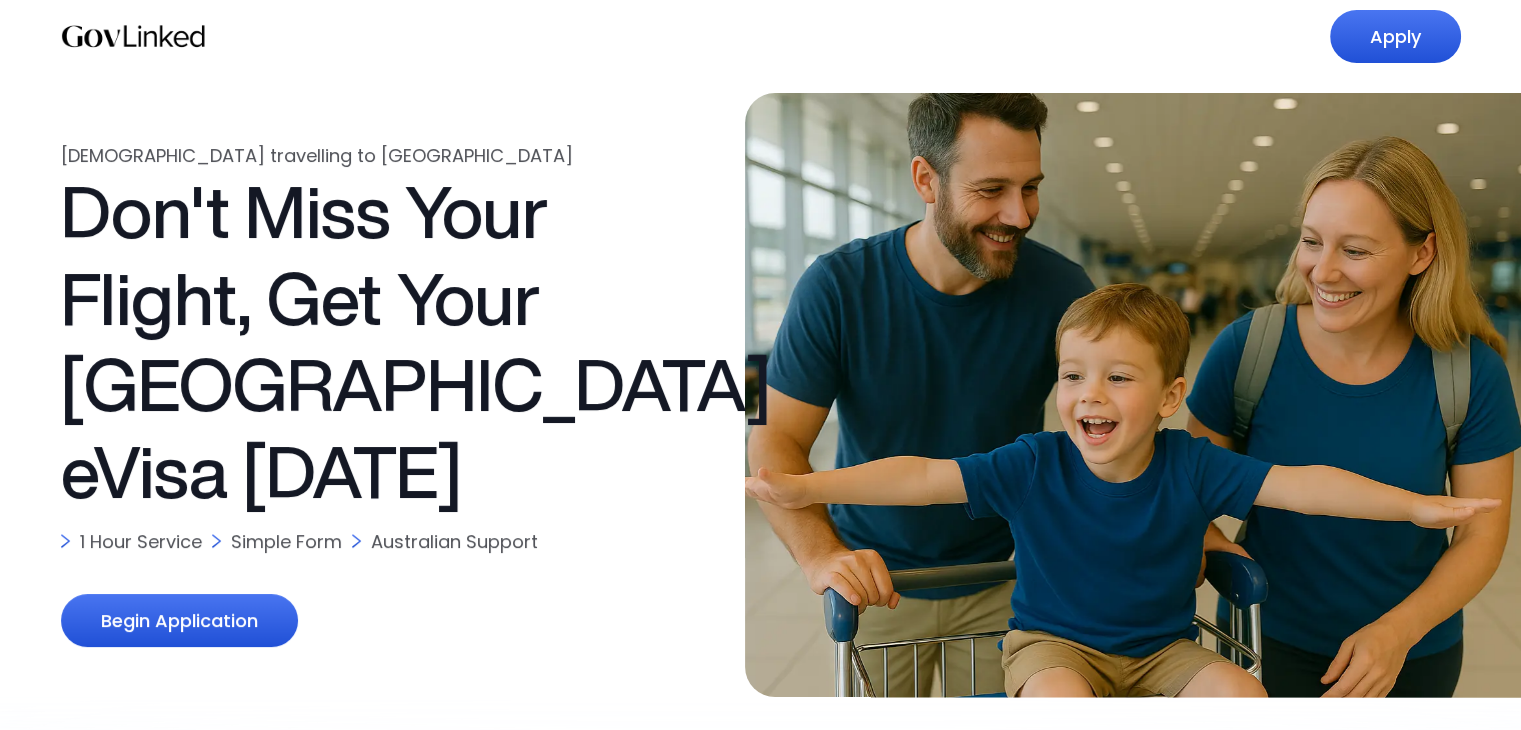 click on "Apply" at bounding box center (1395, 36) 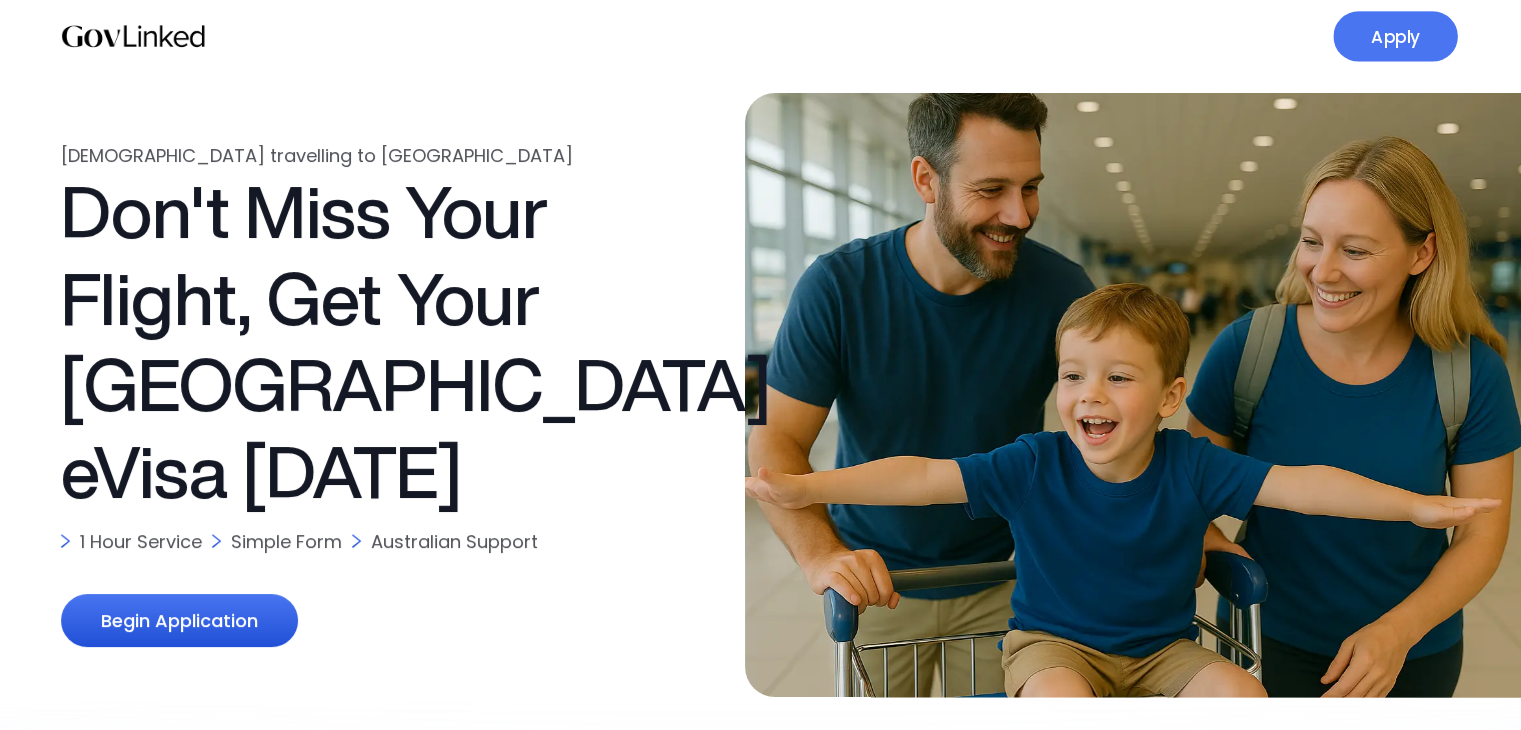 scroll, scrollTop: 0, scrollLeft: 0, axis: both 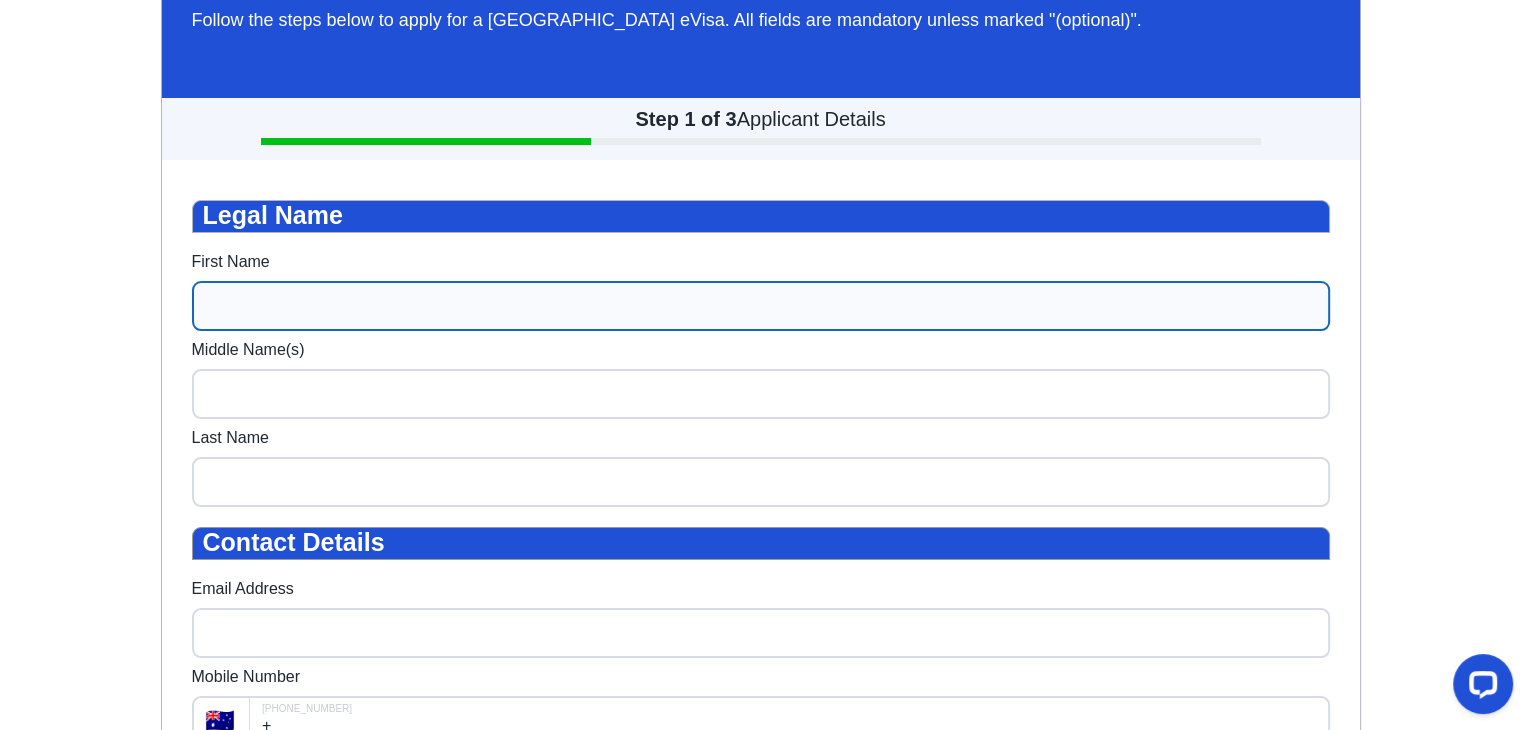 click on "First Name" at bounding box center (761, 306) 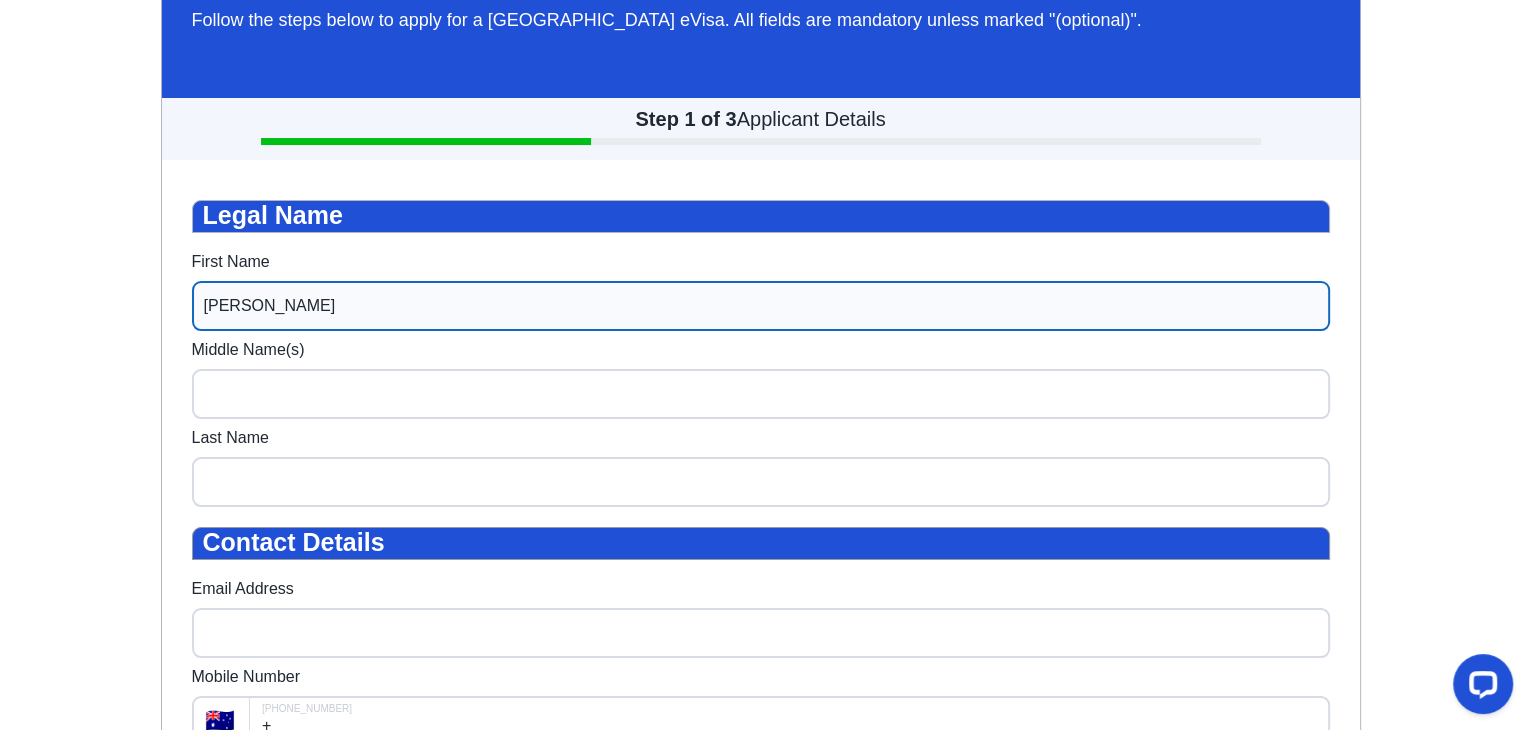 type on "[PERSON_NAME]" 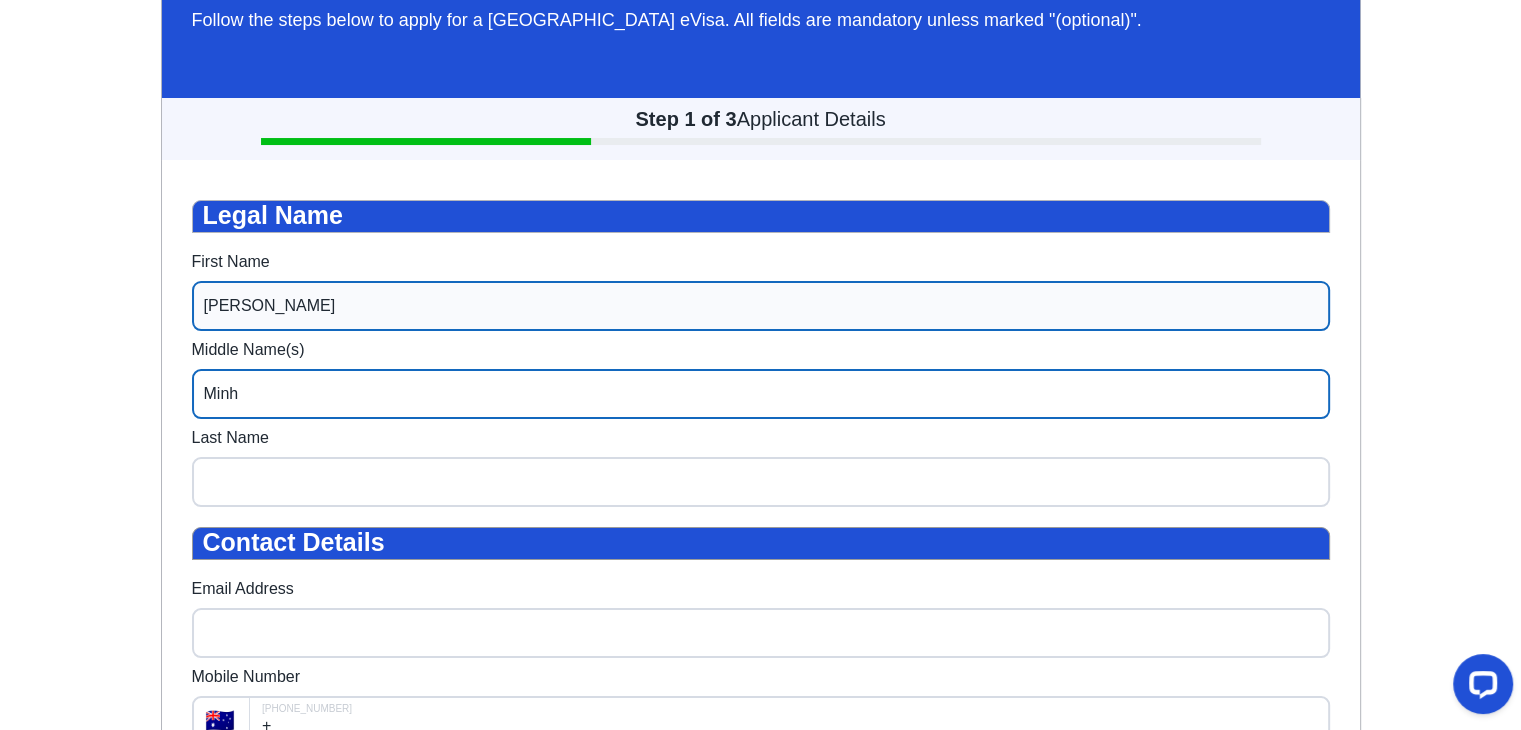 type on "Minh" 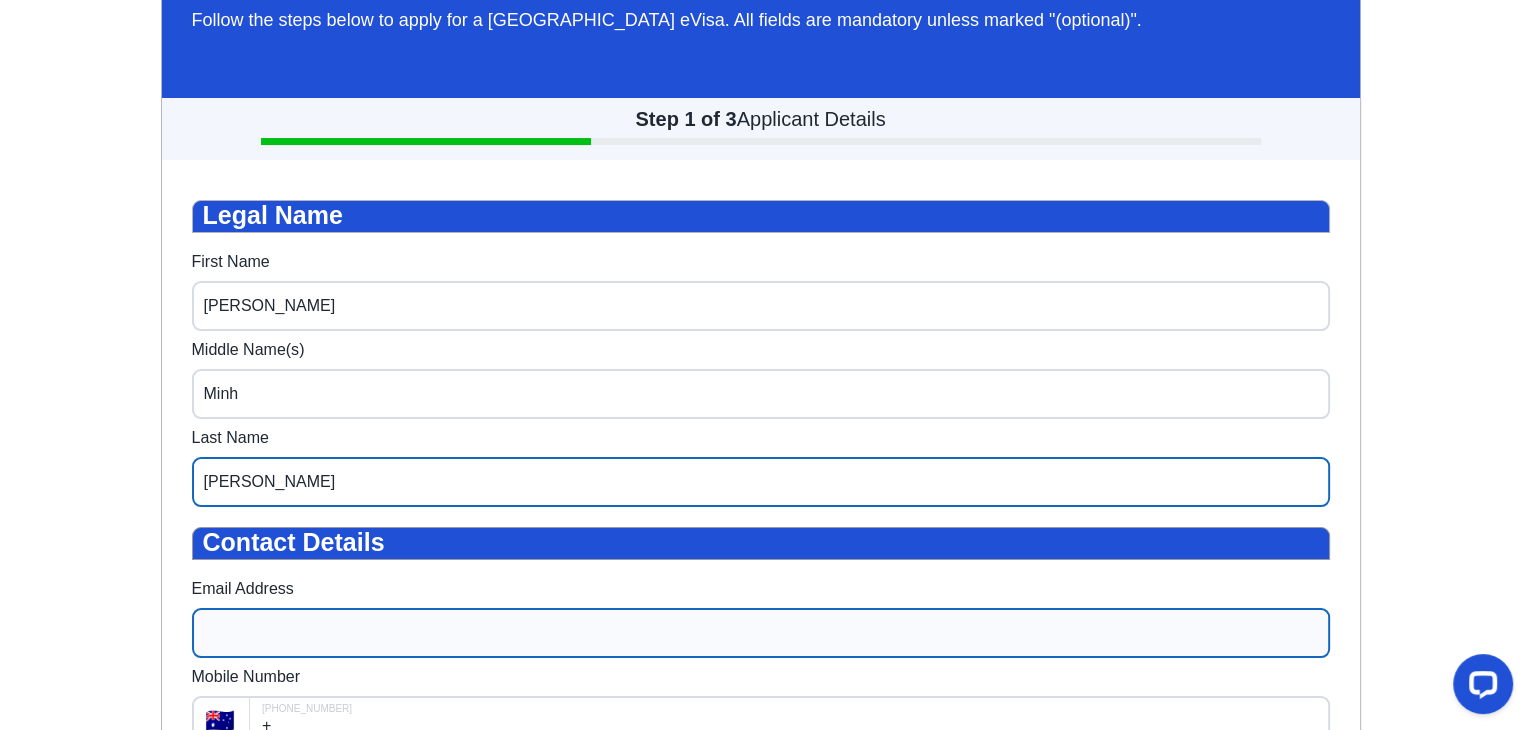 type on "Levan" 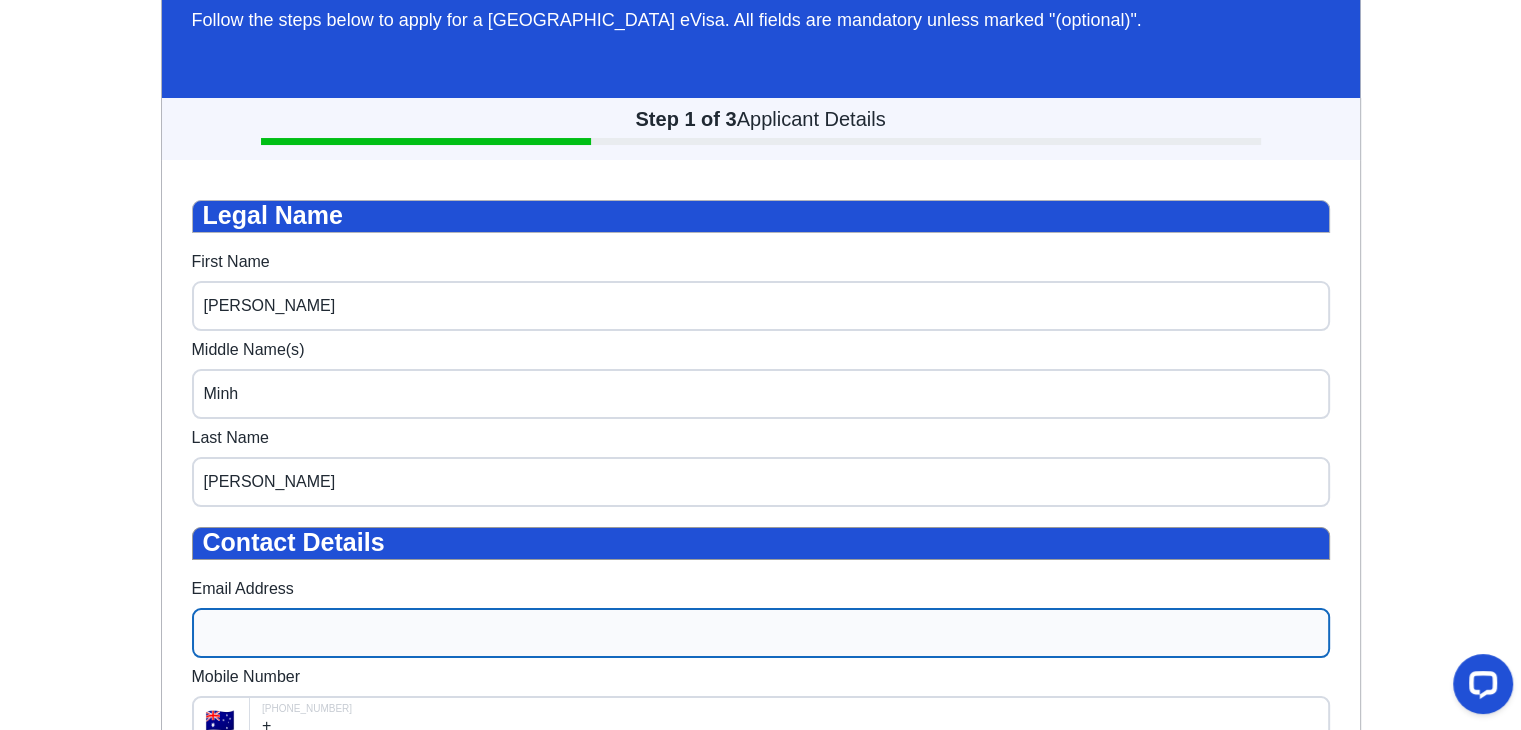 click on "Email Address" at bounding box center (761, 633) 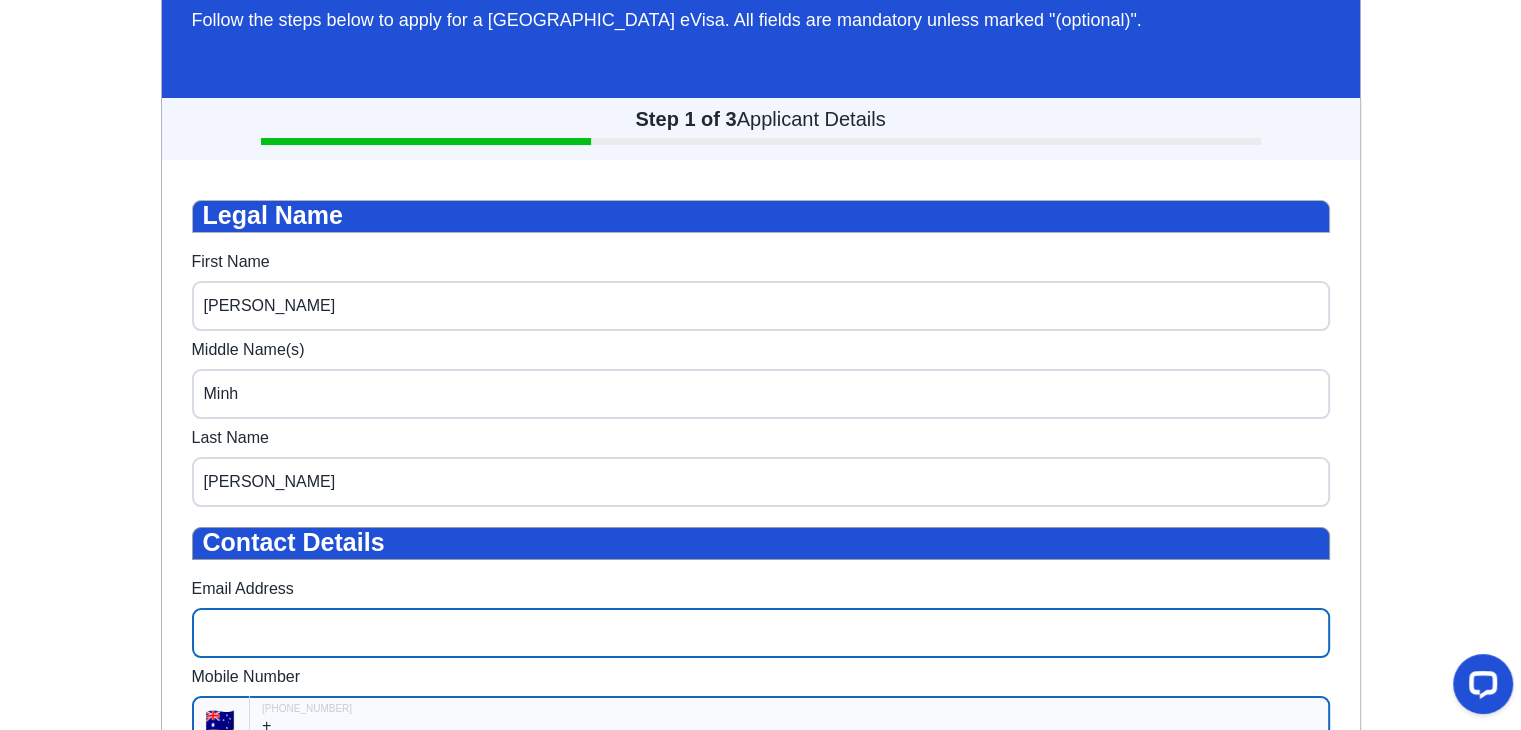 scroll, scrollTop: 300, scrollLeft: 0, axis: vertical 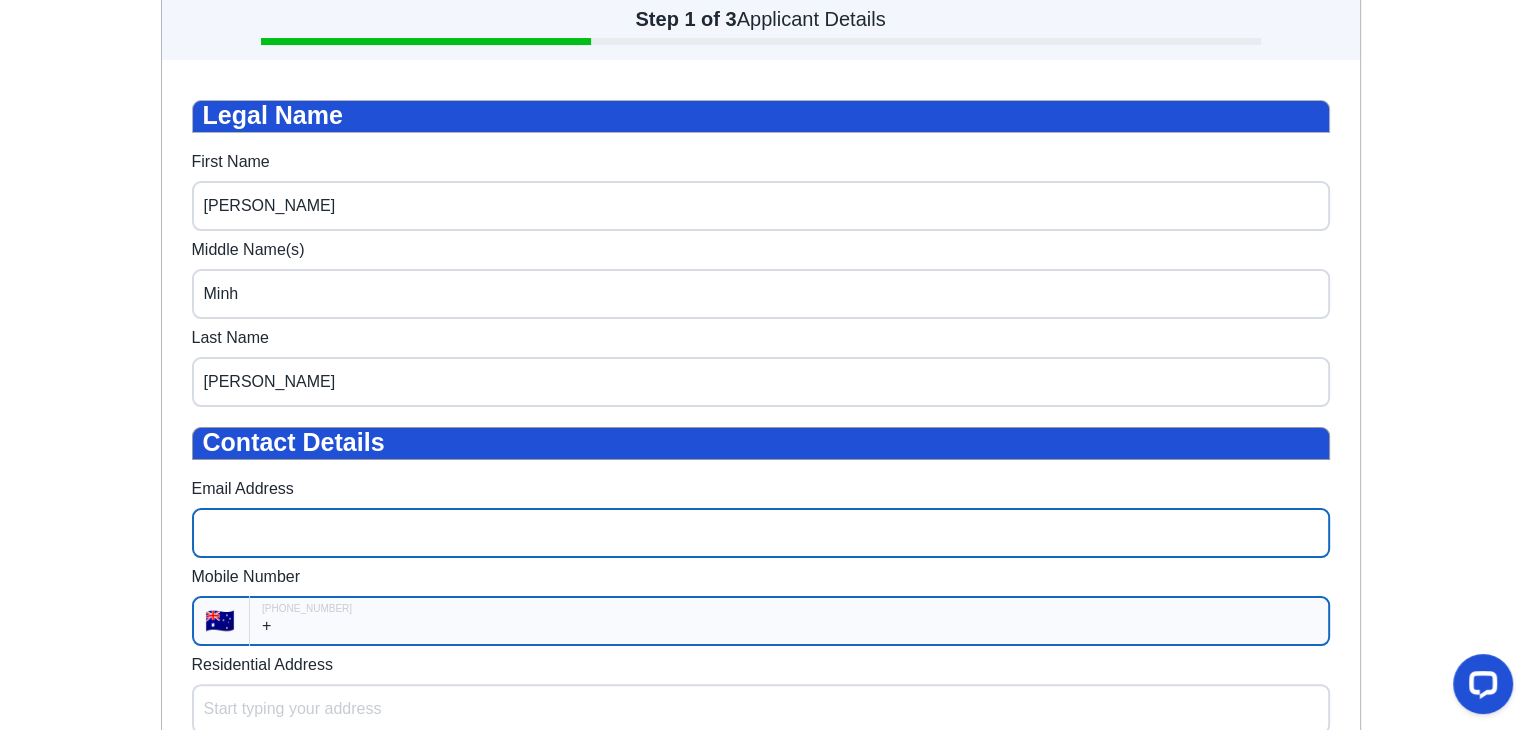 type on "chrislevan@ymail.com" 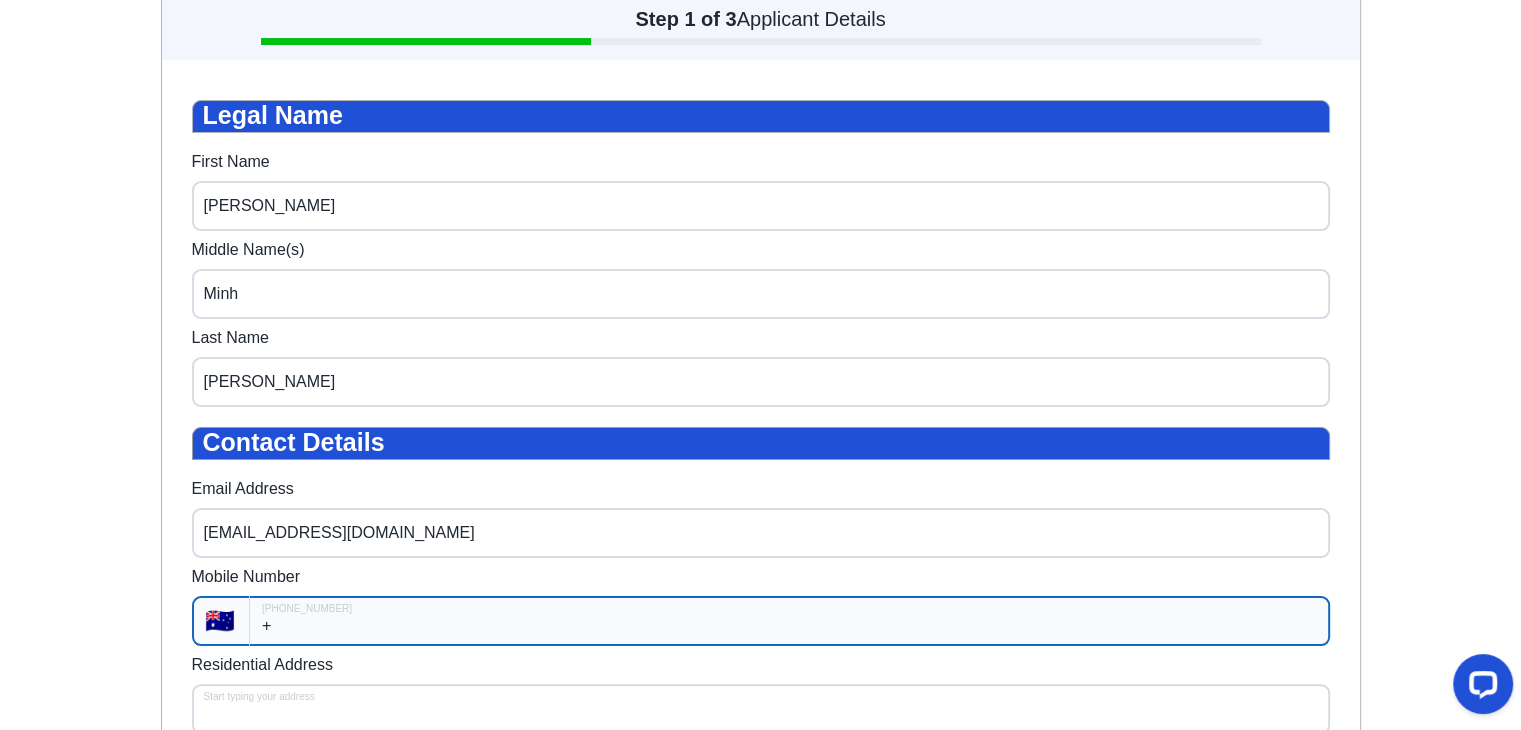 type on "39 Minorca Circuit" 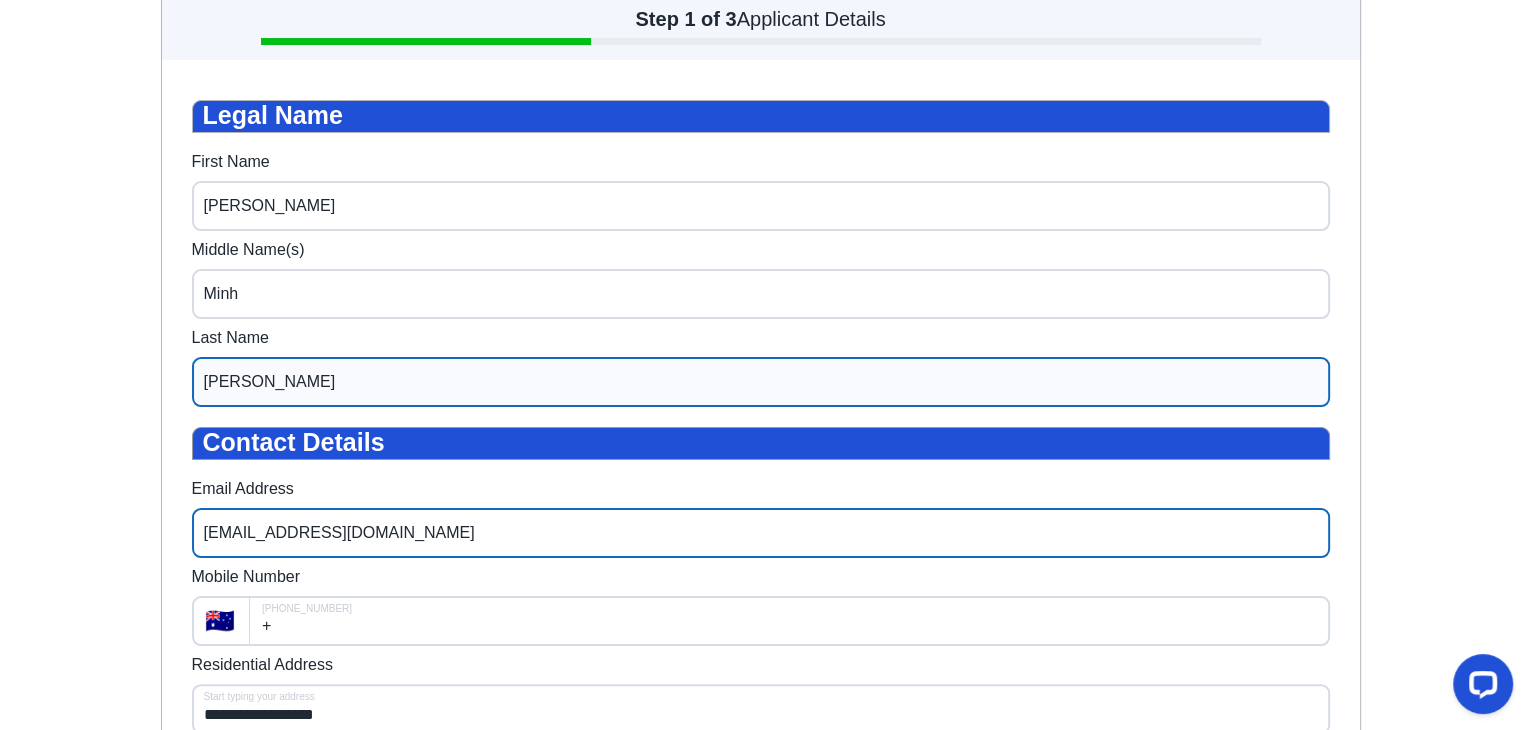 scroll, scrollTop: 700, scrollLeft: 0, axis: vertical 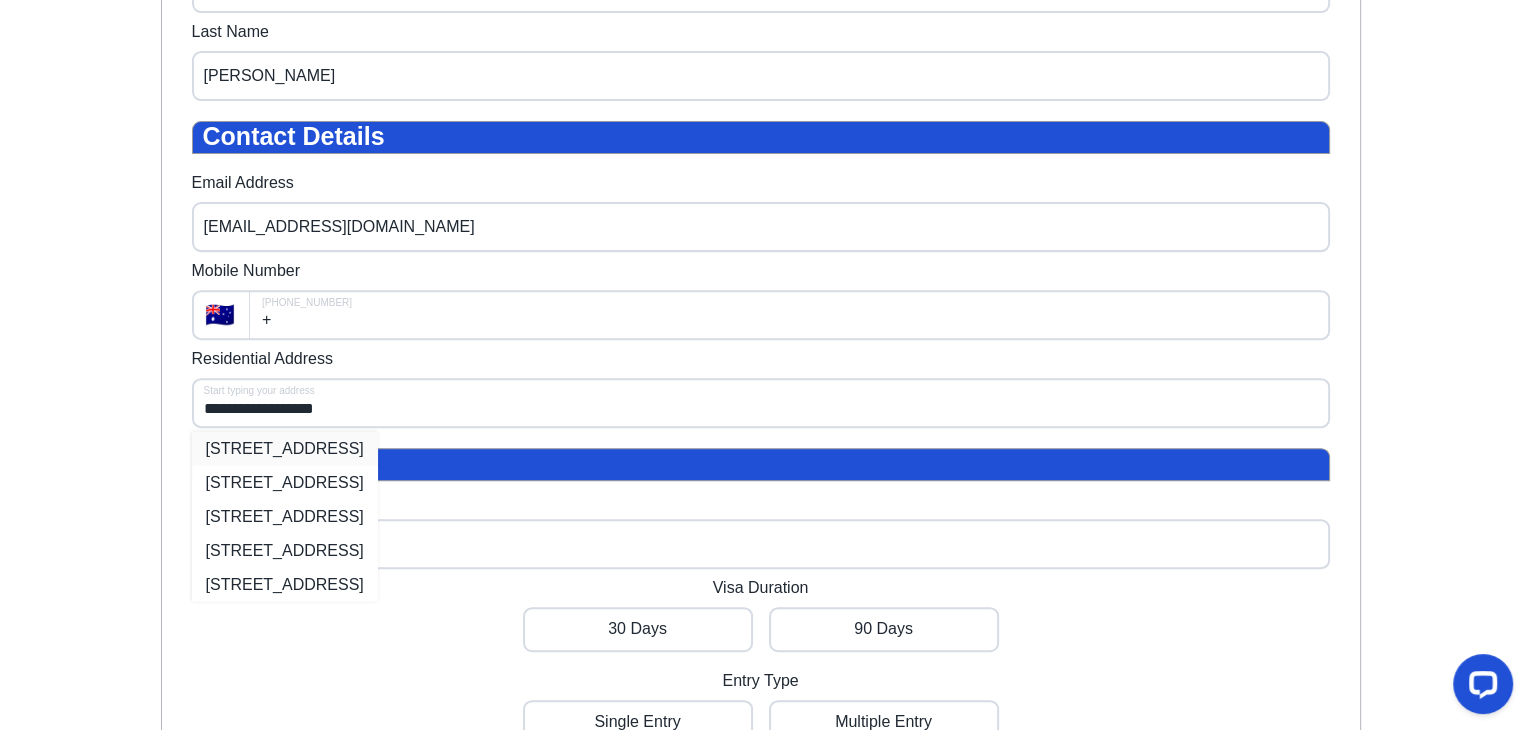click on "39 Minorca Circuit, Spring Farm NSW, Australia" at bounding box center [285, 448] 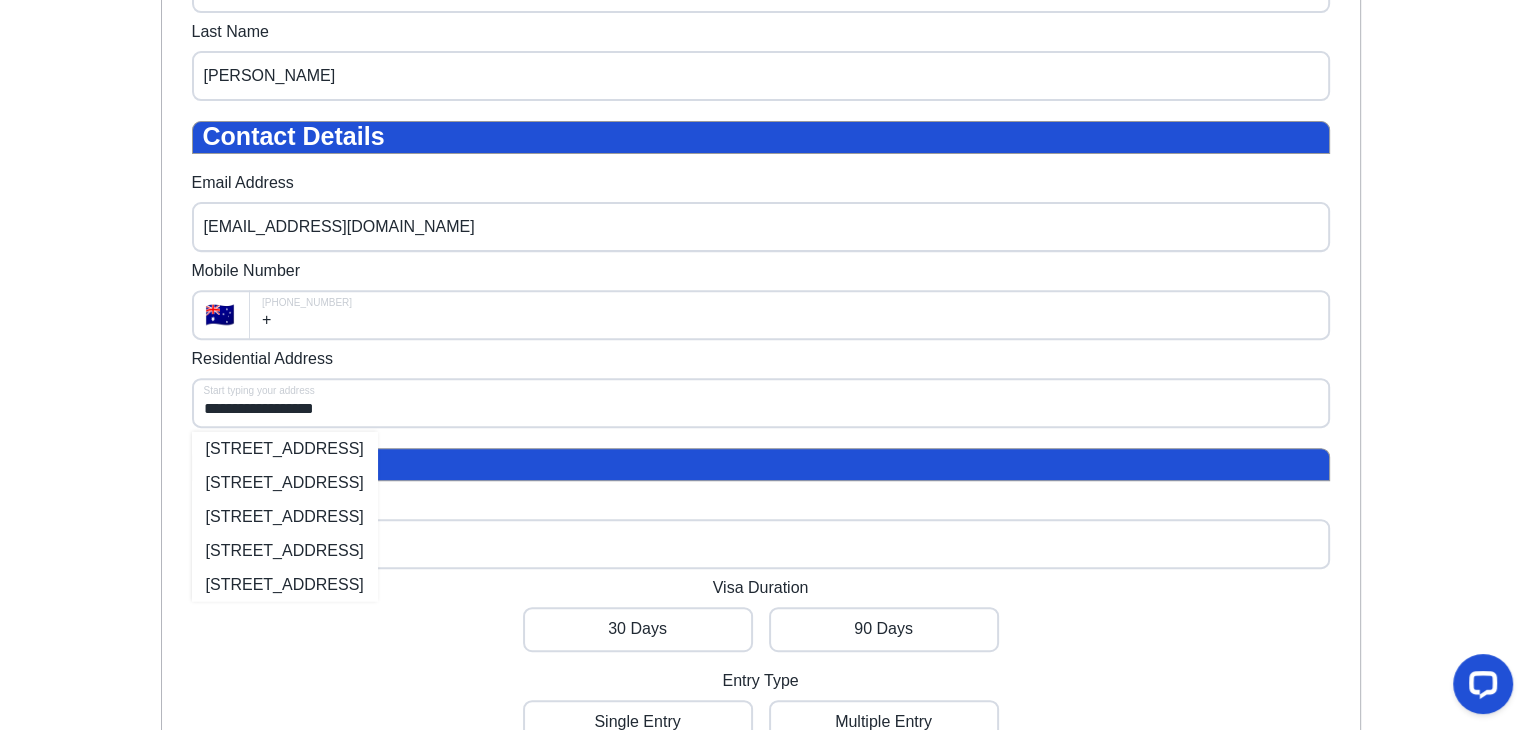 type on "**********" 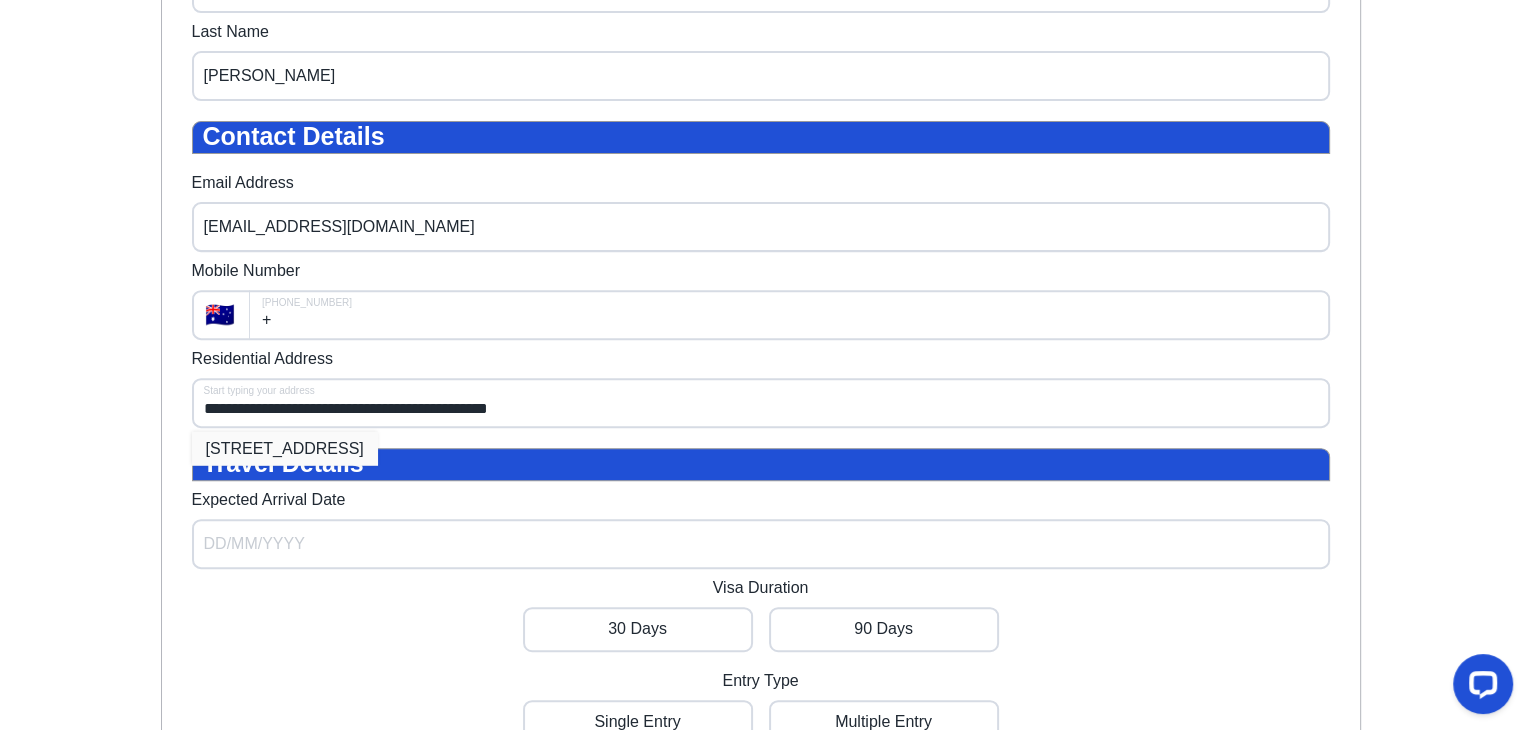 click on "39 Minorca Cct, Spring Farm NSW 2570, Australia" at bounding box center (285, 448) 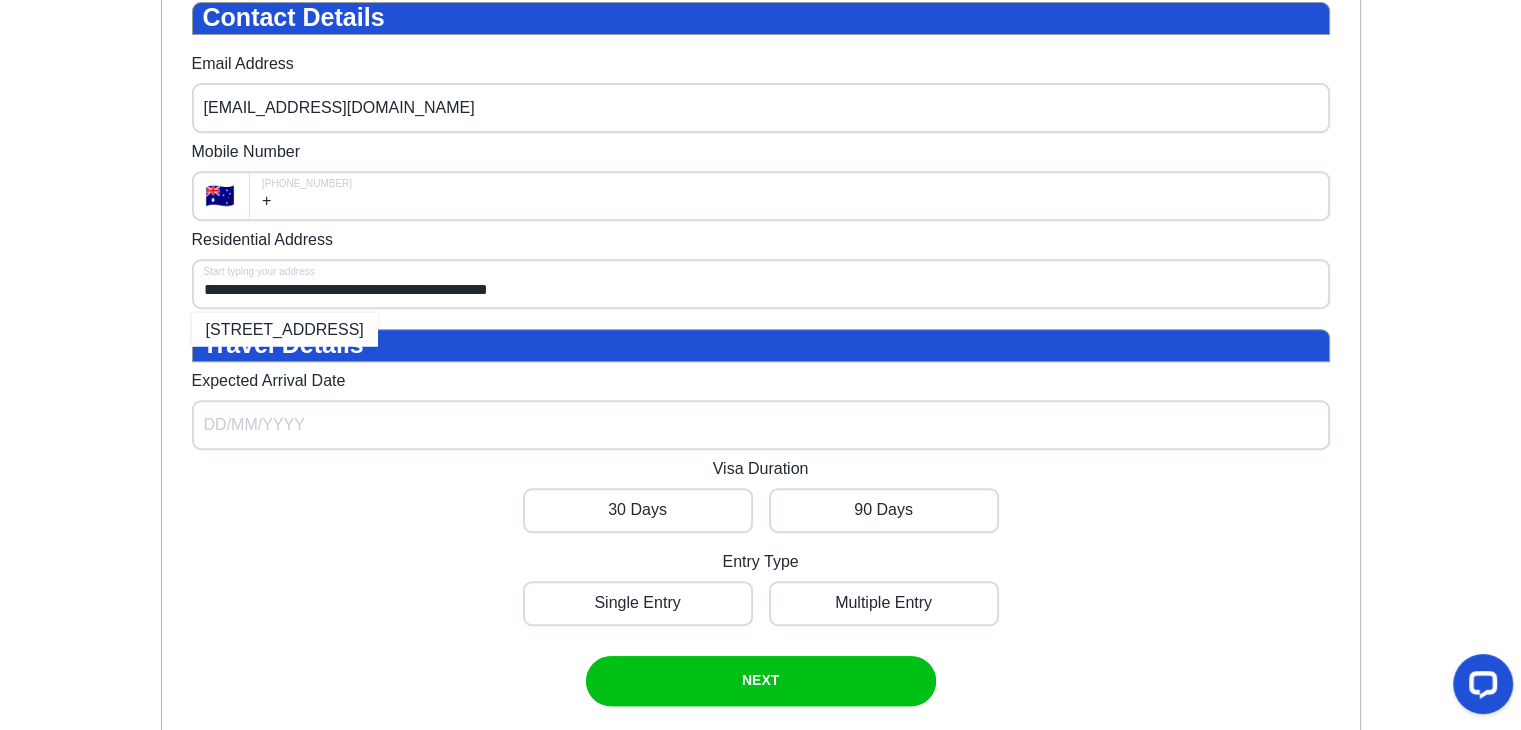 scroll, scrollTop: 1000, scrollLeft: 0, axis: vertical 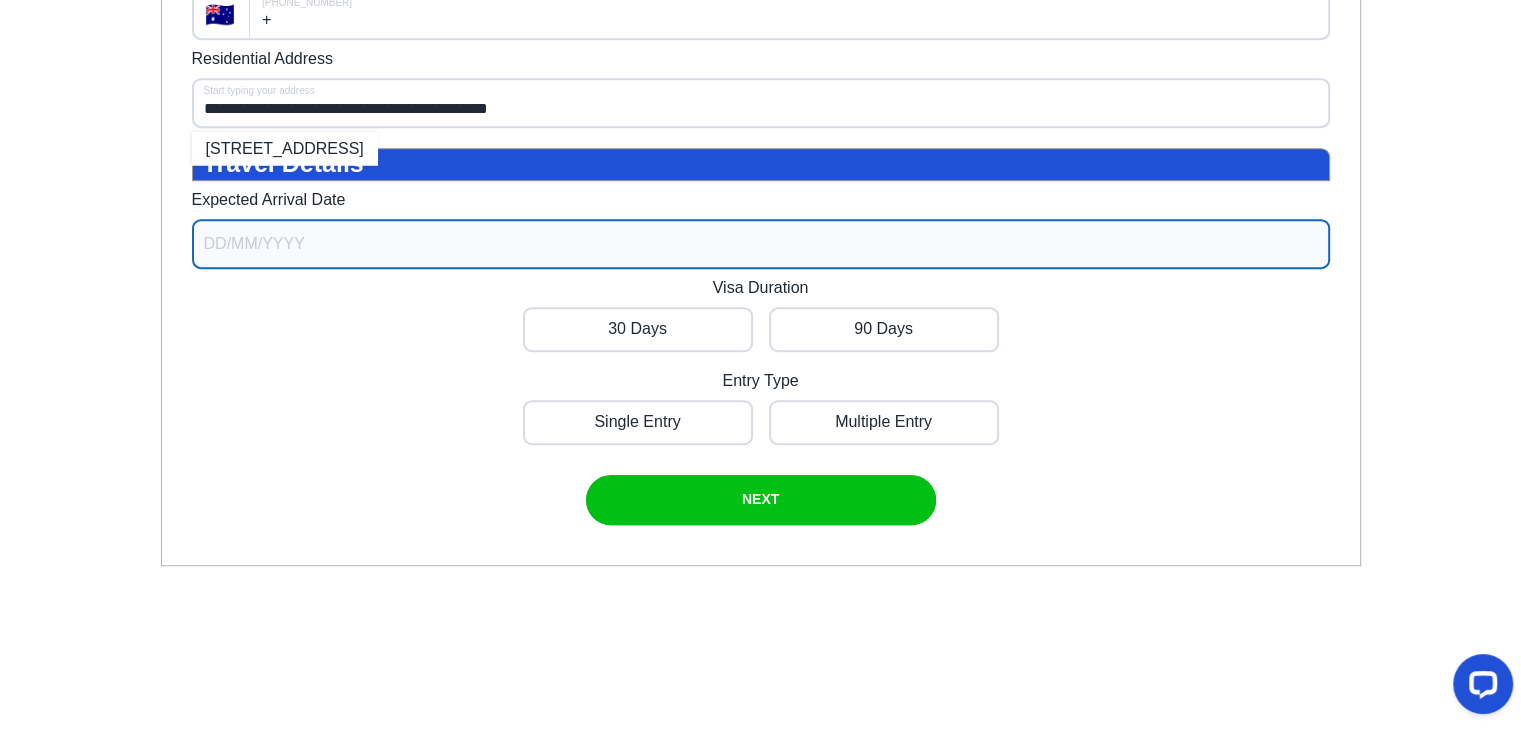 click on "Expected Arrival Date" at bounding box center (761, 244) 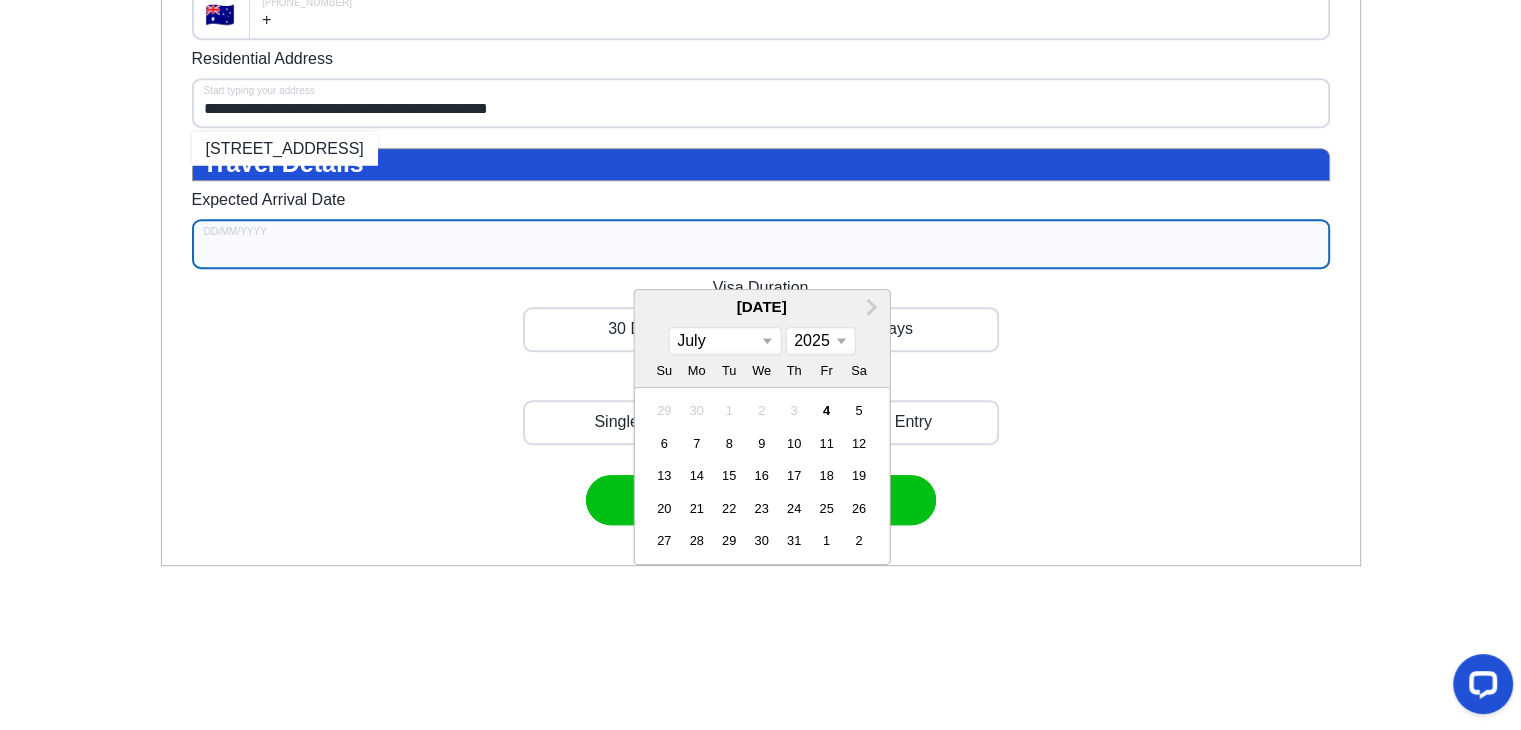 click on "January February March April May June July August September October November December" at bounding box center [724, 341] 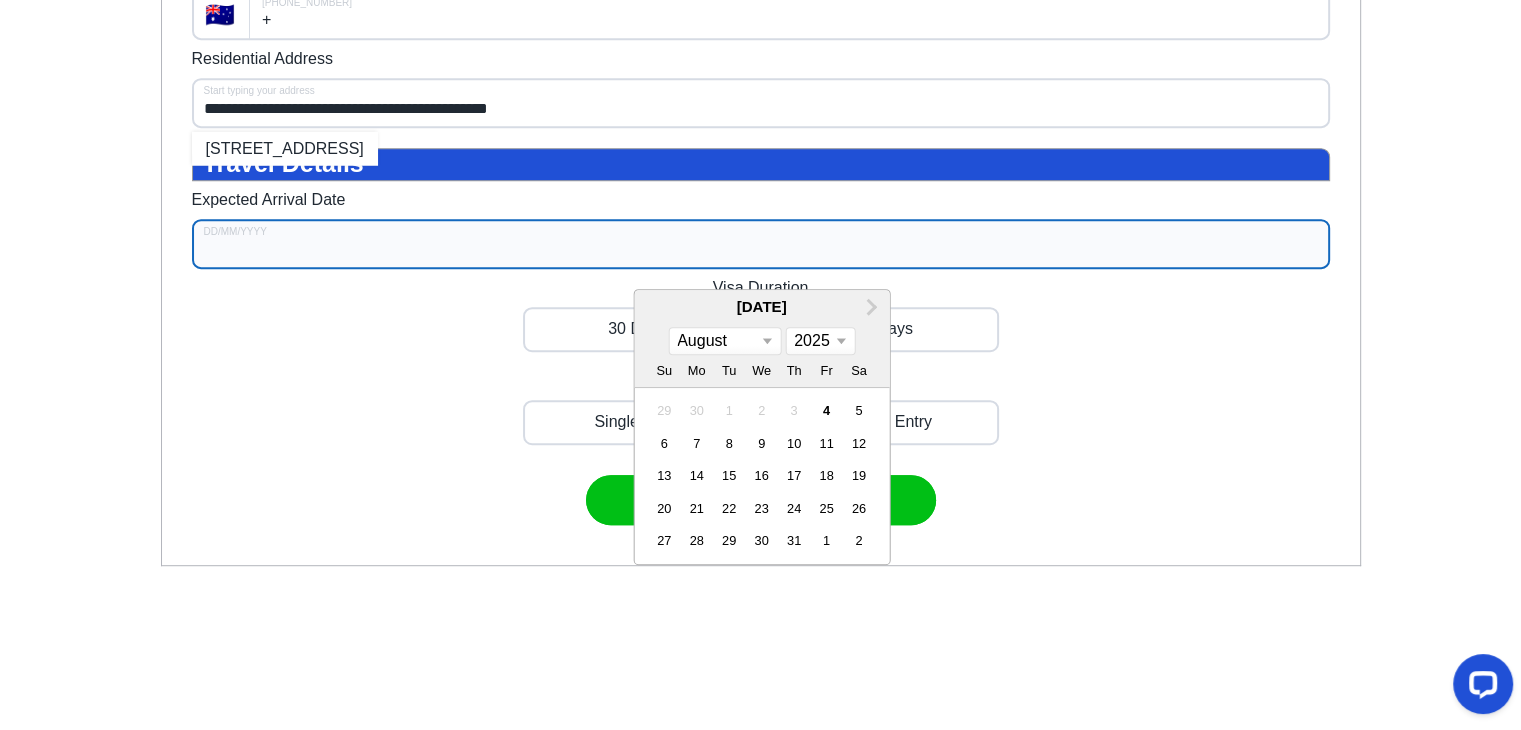 click on "January February March April May June July August September October November December" at bounding box center [724, 341] 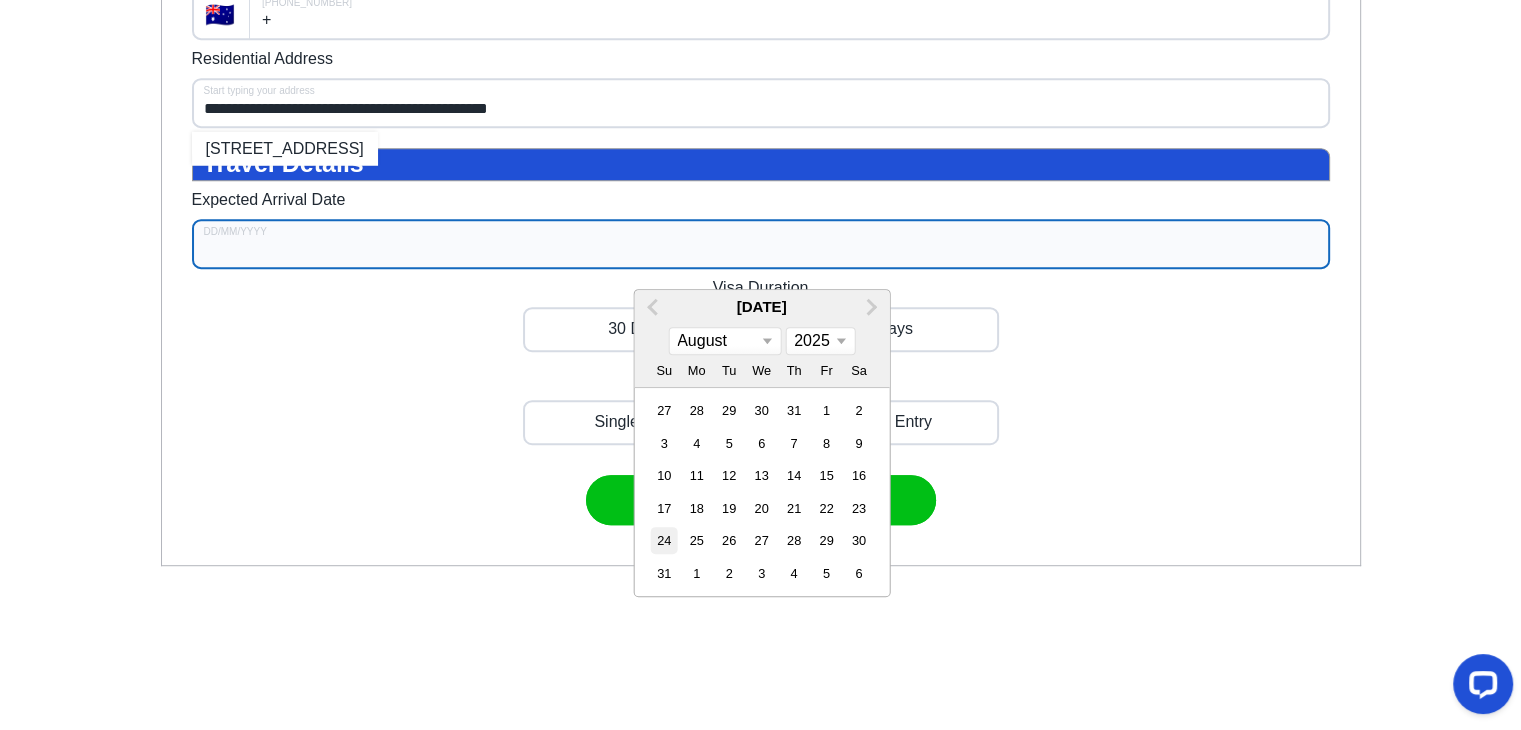 click on "24" at bounding box center [664, 540] 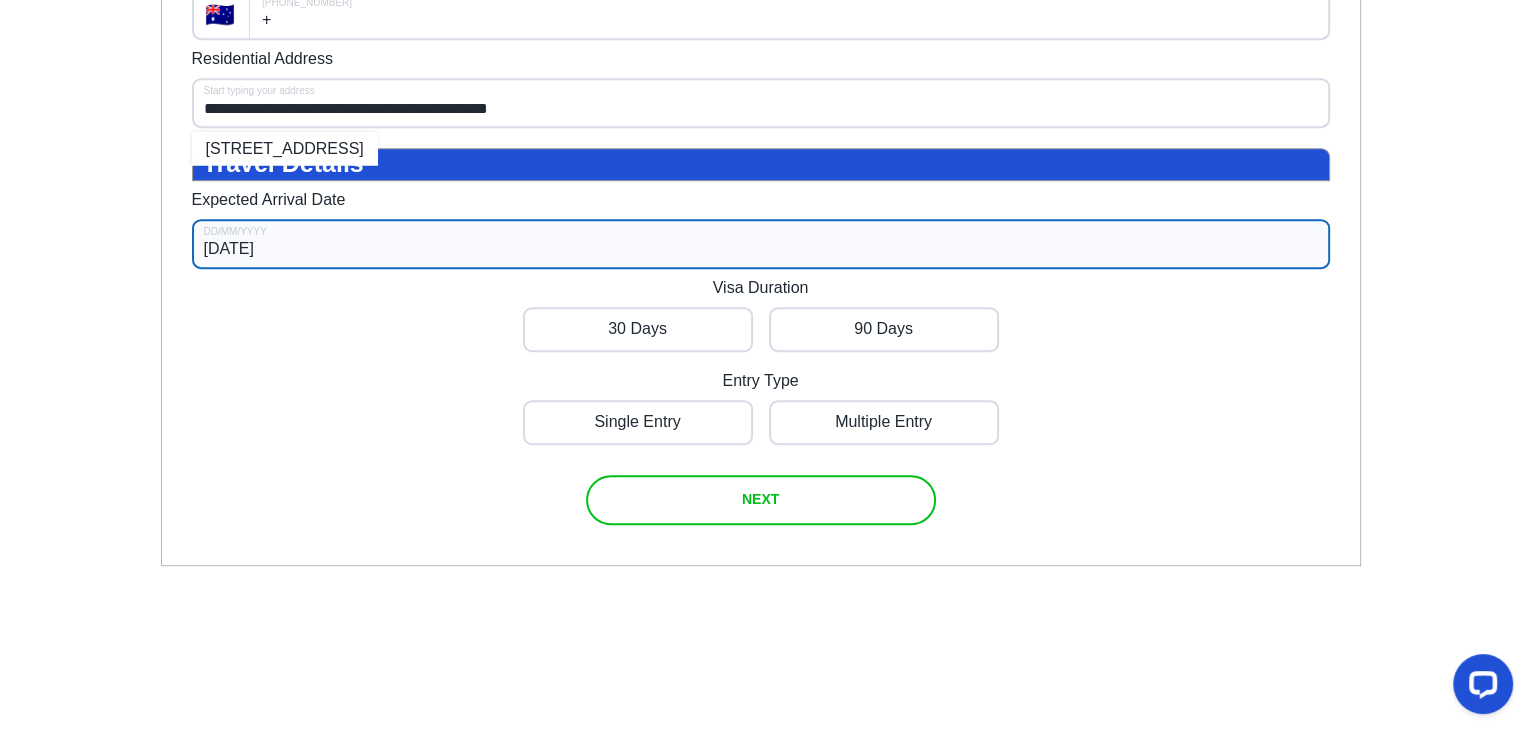 click on "NEXT" at bounding box center [760, 499] 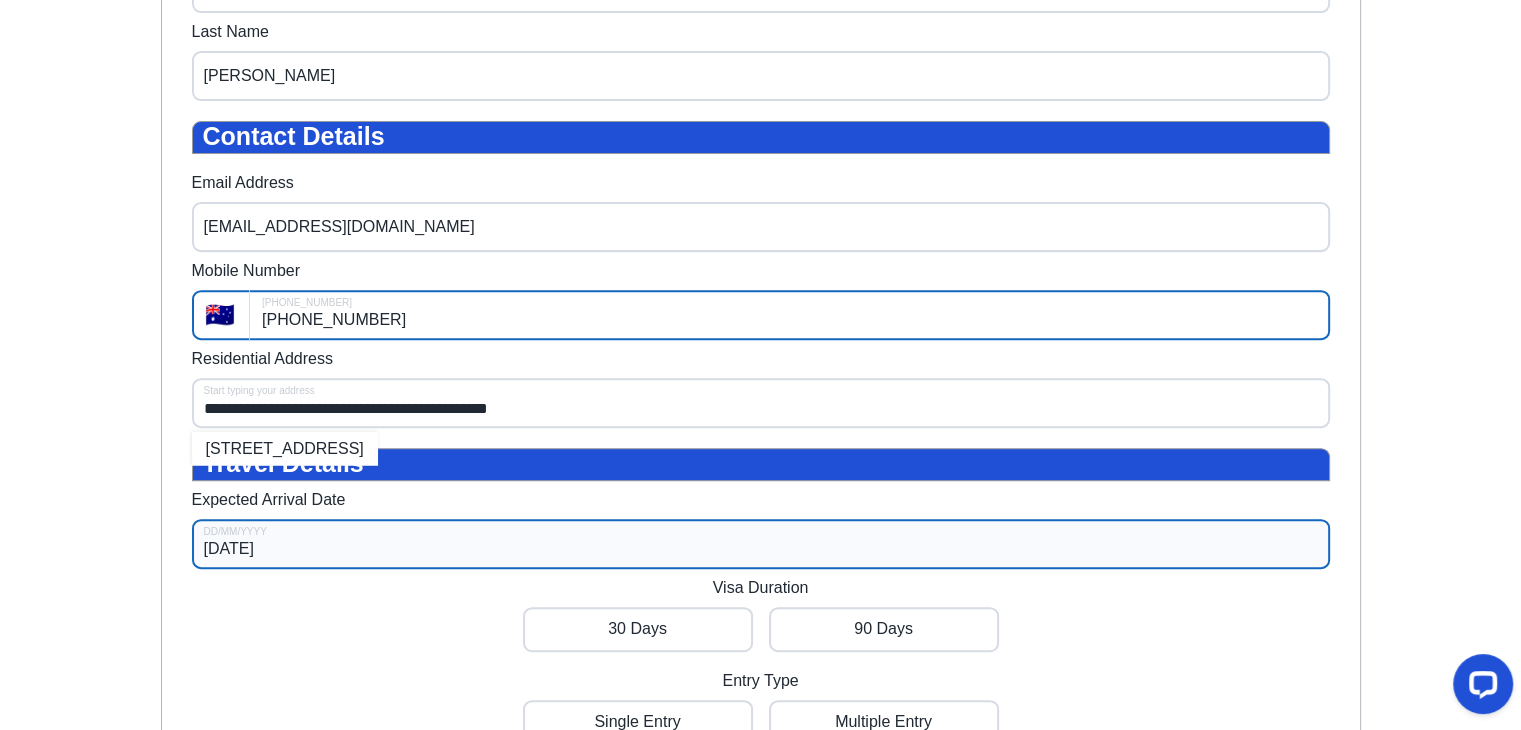 scroll, scrollTop: 1000, scrollLeft: 0, axis: vertical 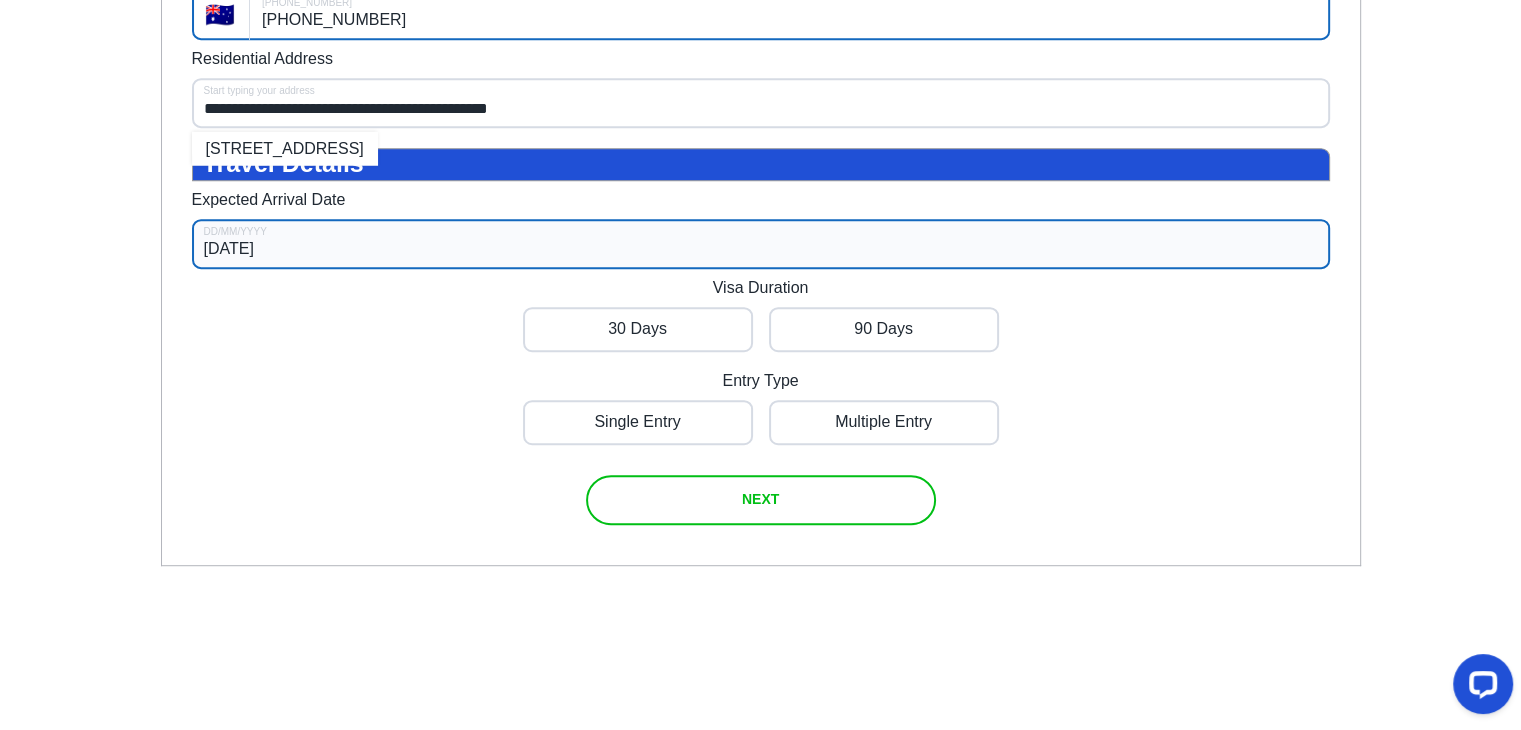 type on "+61 479 014 682" 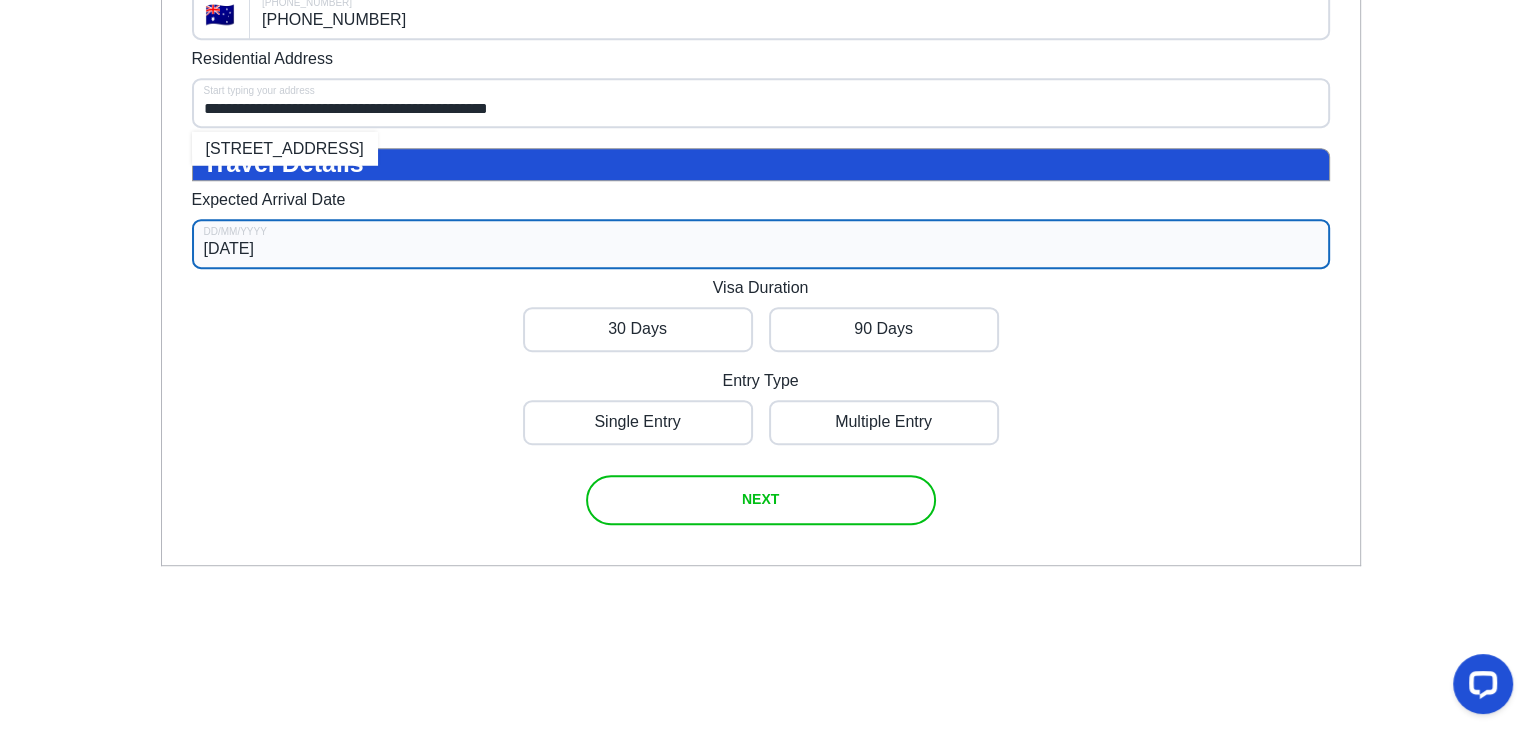 click on "NEXT" at bounding box center [760, 499] 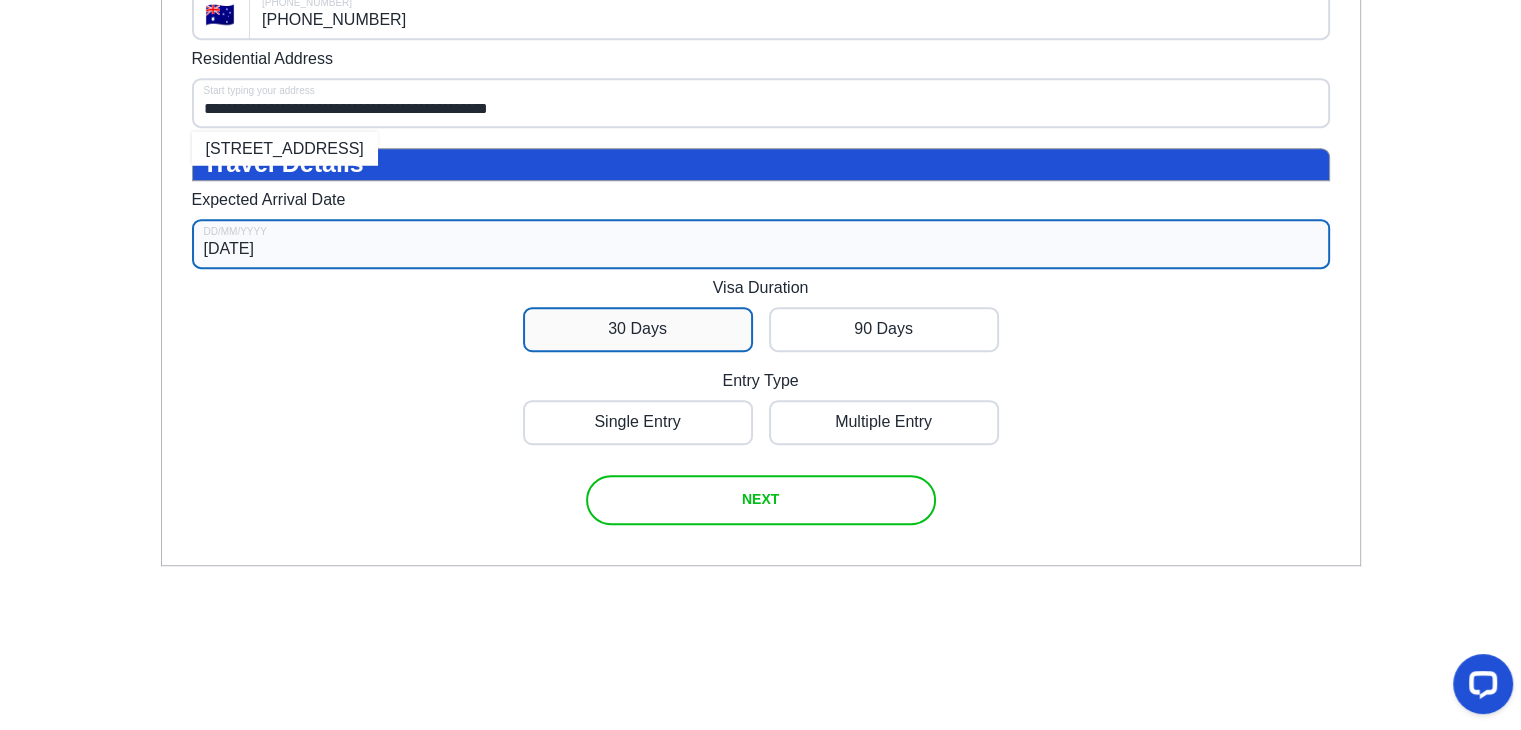 click at bounding box center (638, 329) 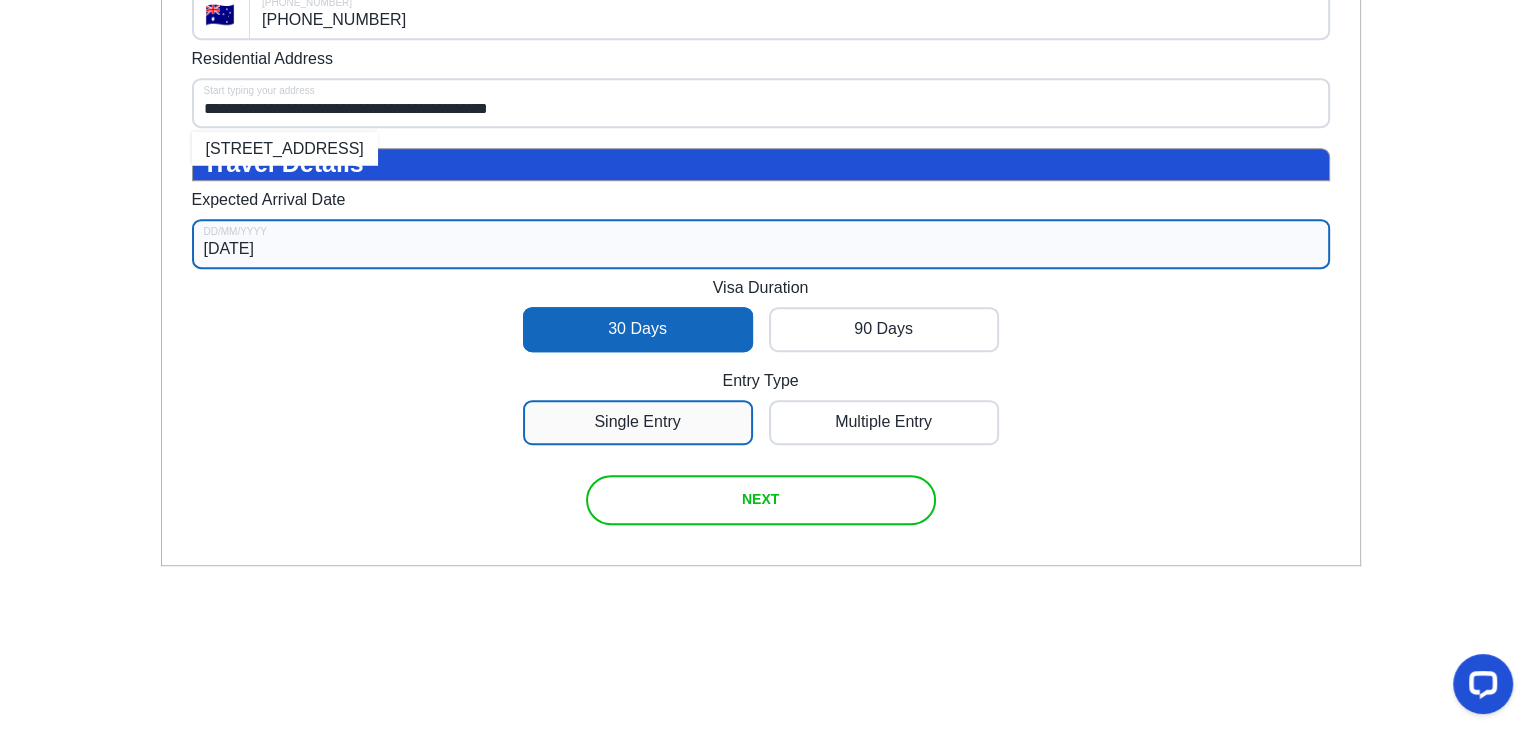 click at bounding box center [638, 422] 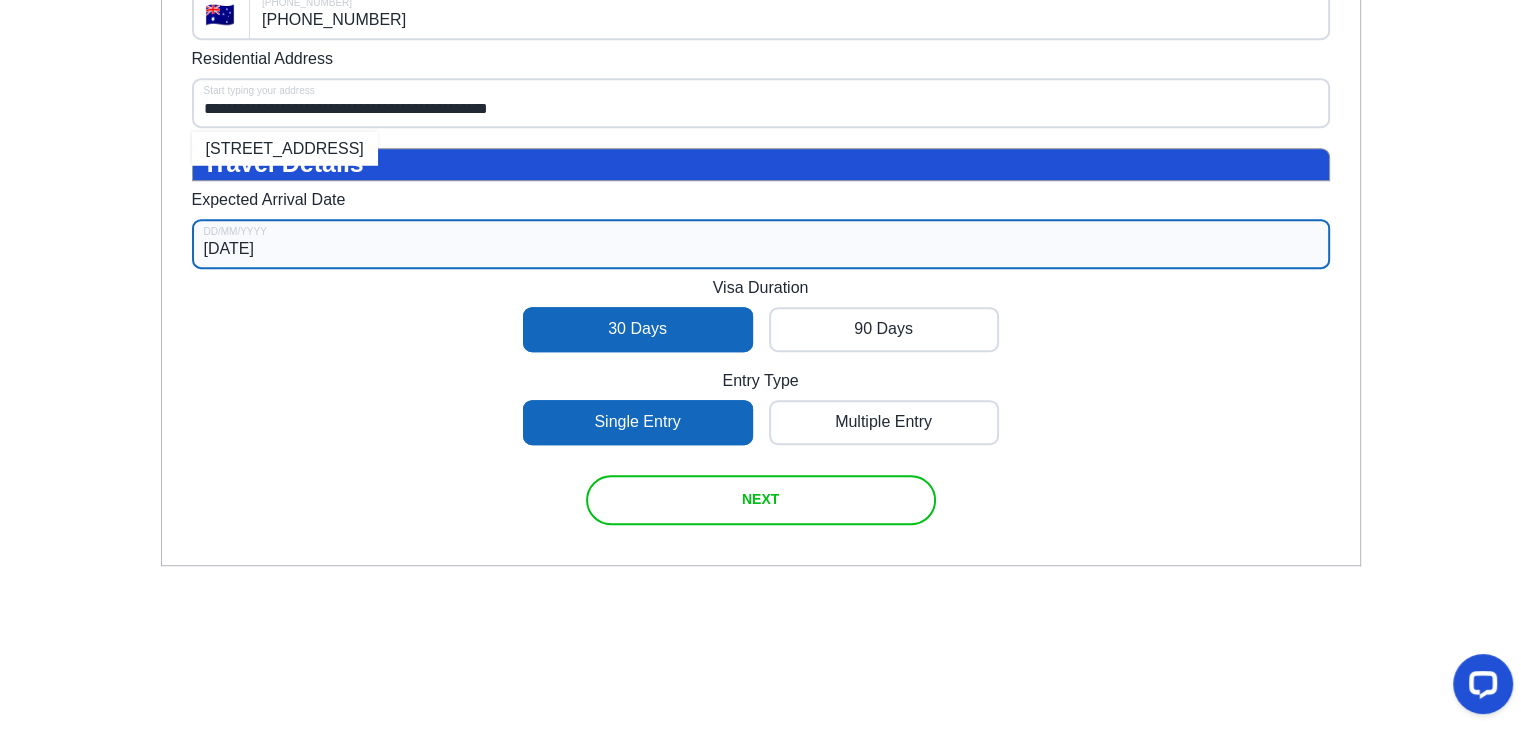 click on "NEXT" at bounding box center [760, 499] 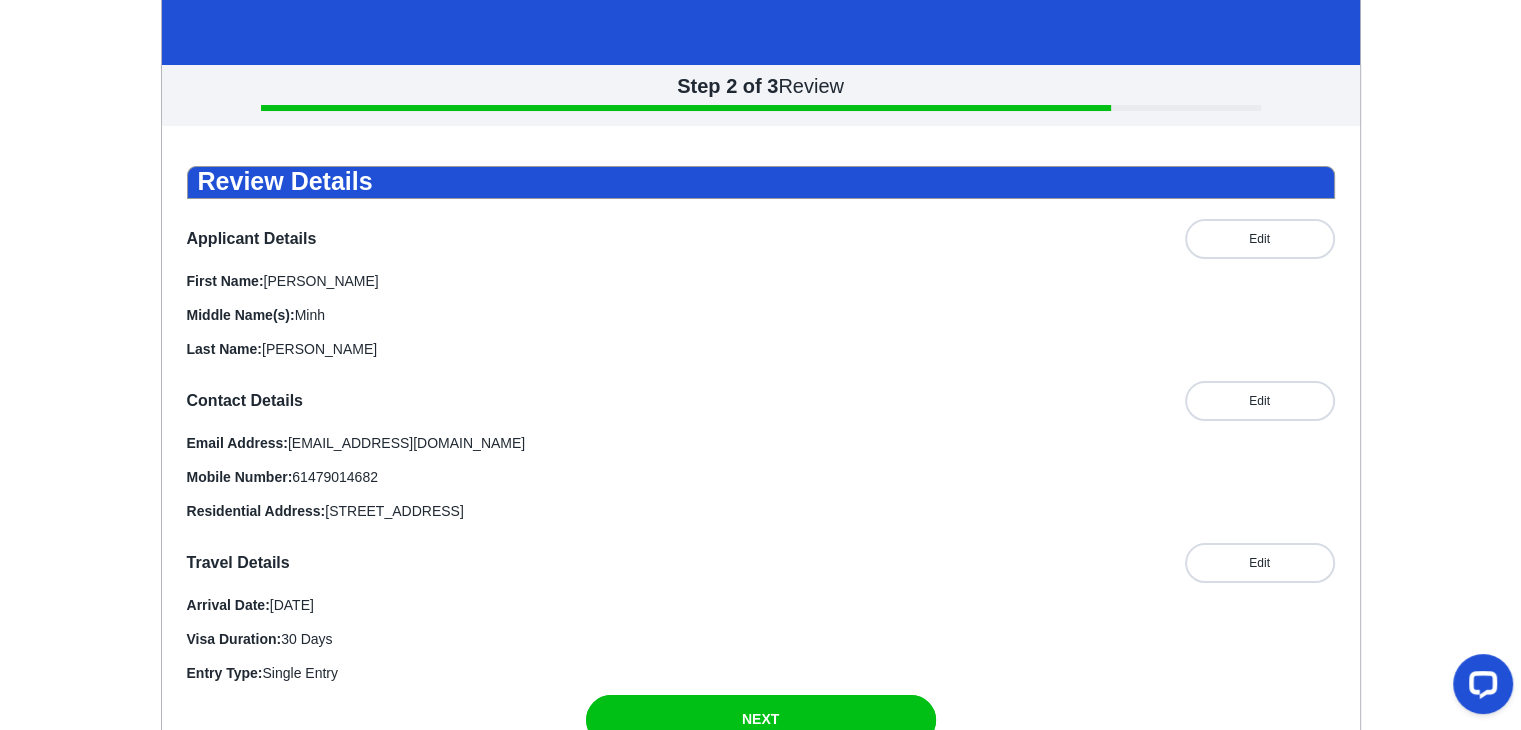 scroll, scrollTop: 360, scrollLeft: 0, axis: vertical 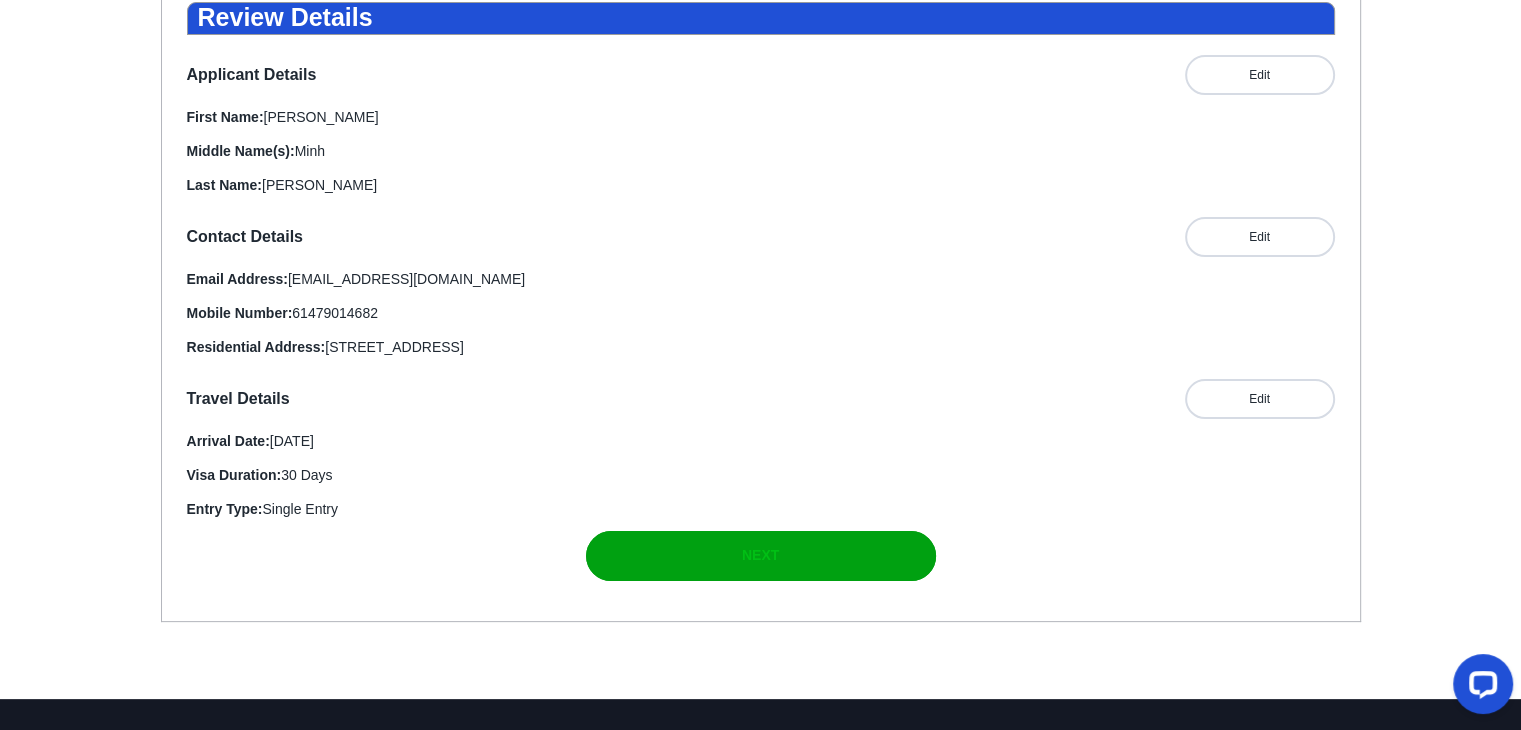 click on "NEXT" at bounding box center [760, 555] 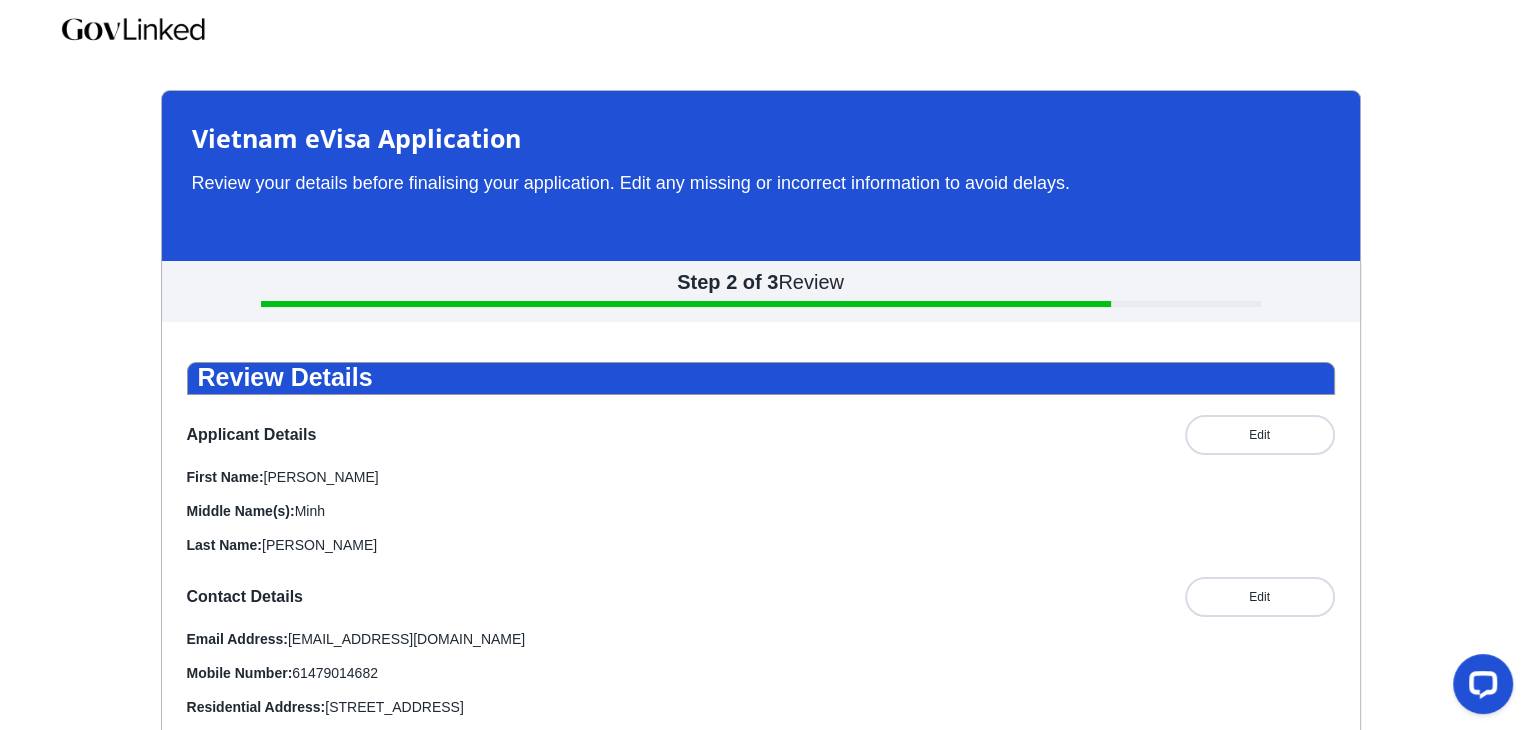 scroll, scrollTop: 60, scrollLeft: 0, axis: vertical 